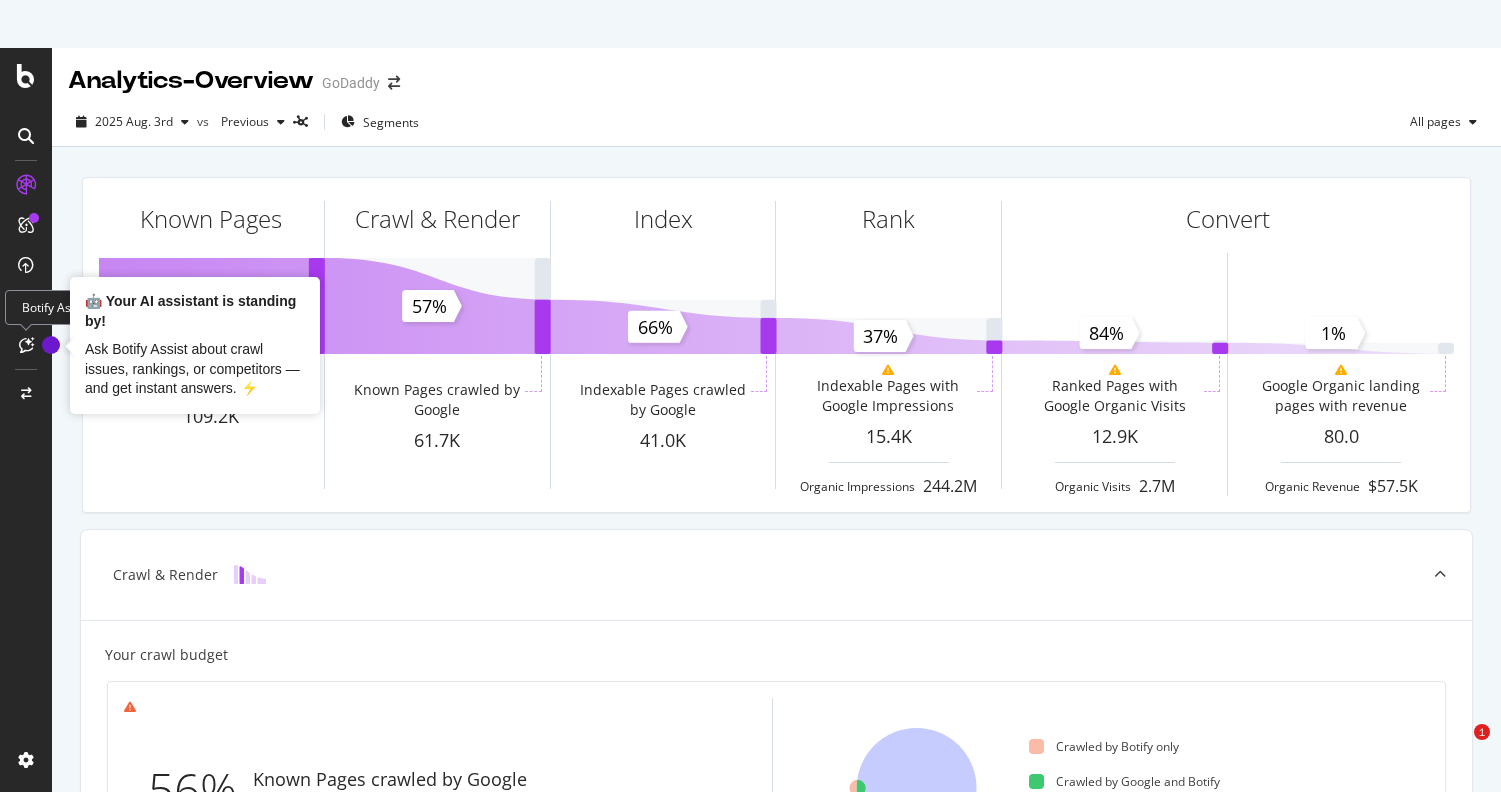 scroll, scrollTop: 0, scrollLeft: 0, axis: both 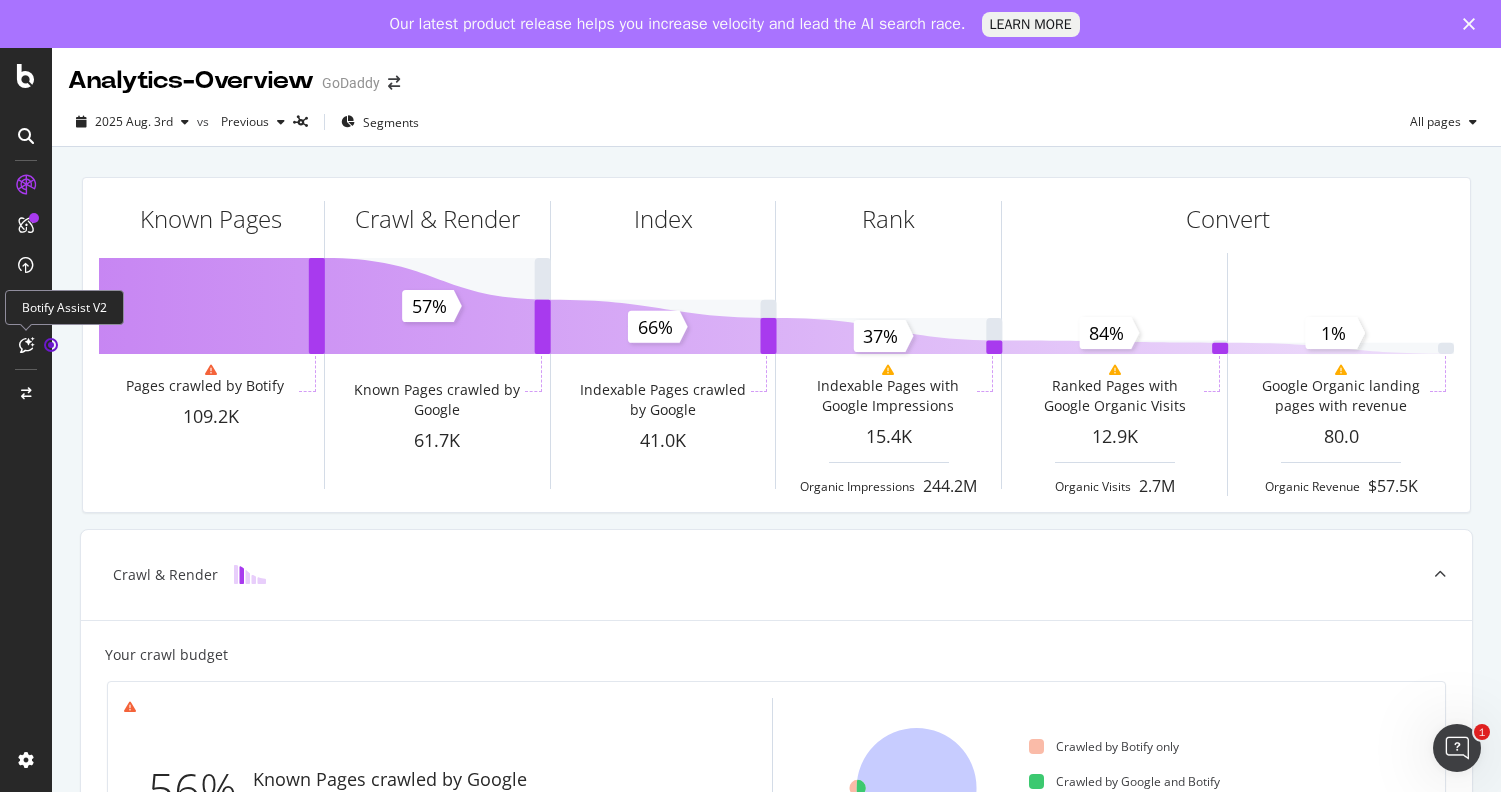click at bounding box center (26, 345) 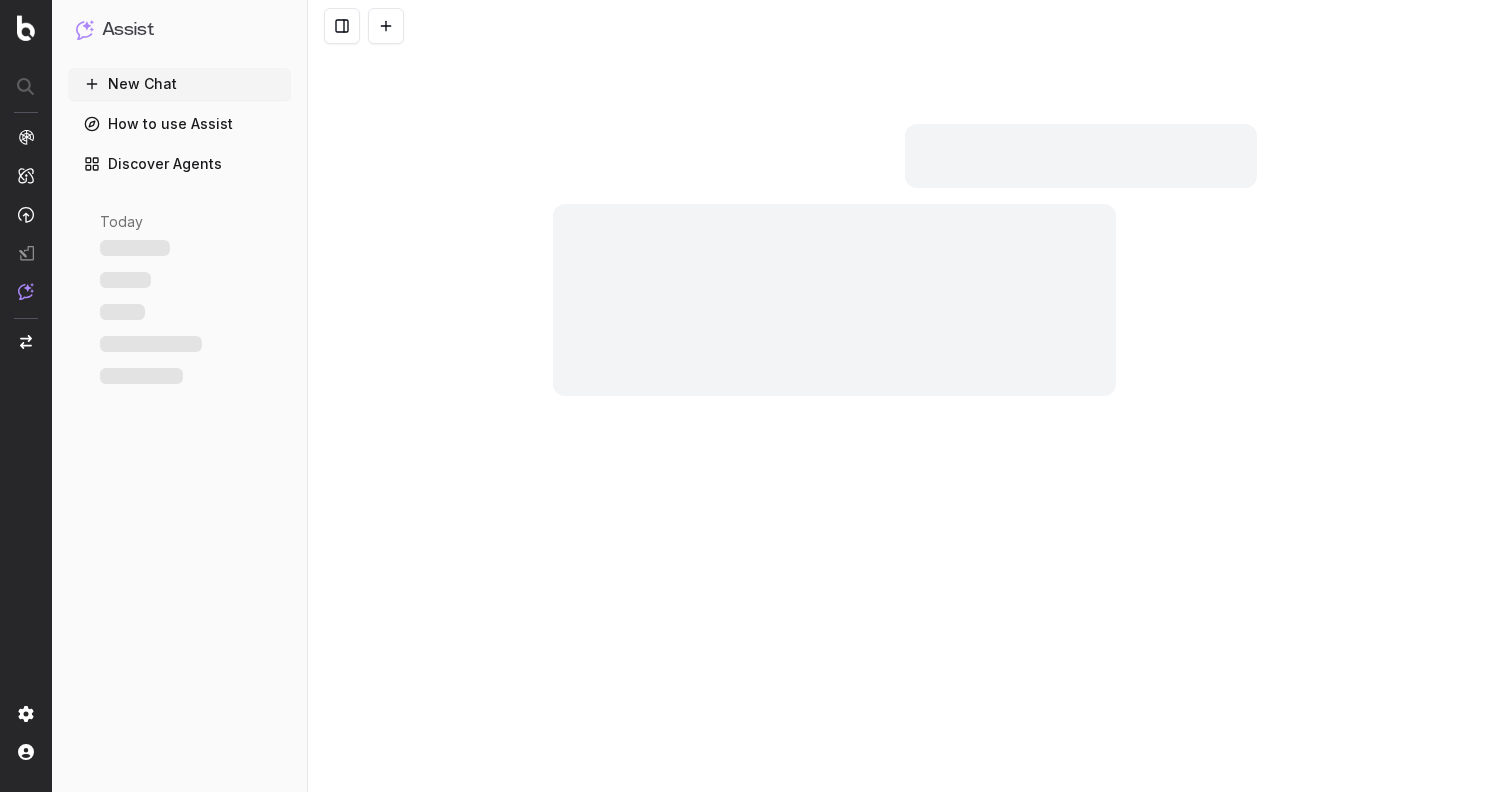 scroll, scrollTop: 0, scrollLeft: 0, axis: both 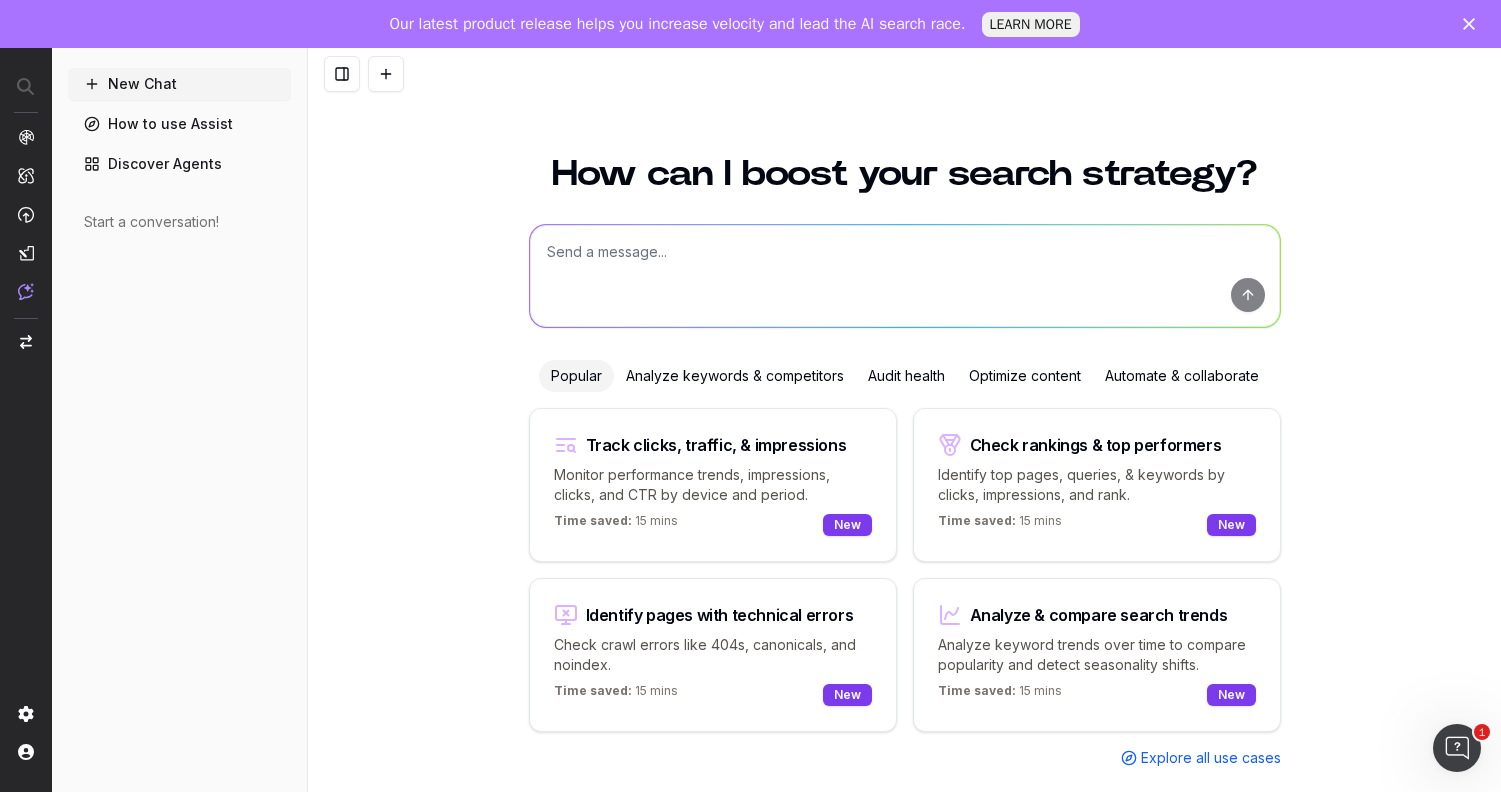 click at bounding box center [905, 276] 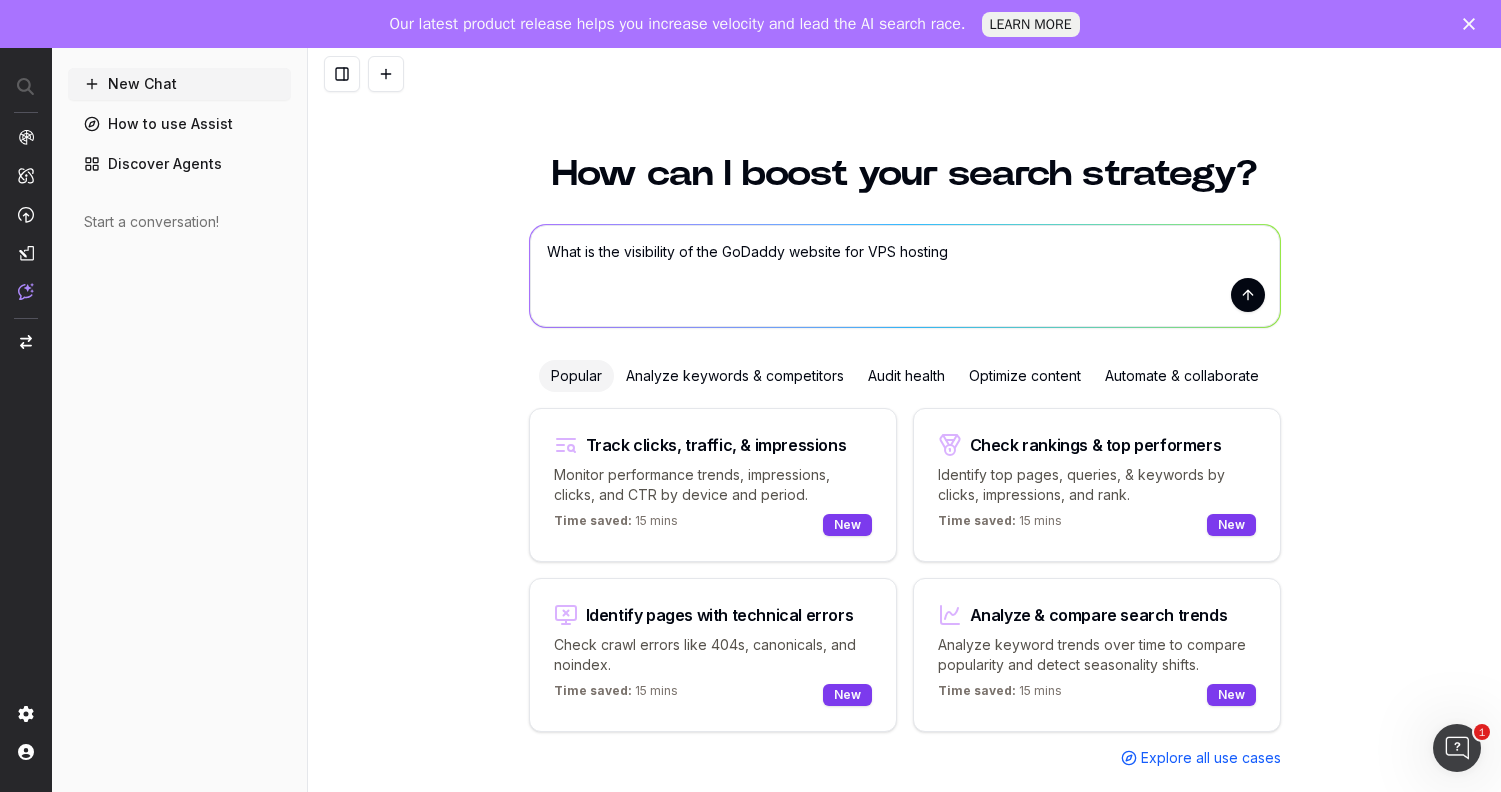 type on "What is the visibility of the GoDaddy website for VPS hosting?" 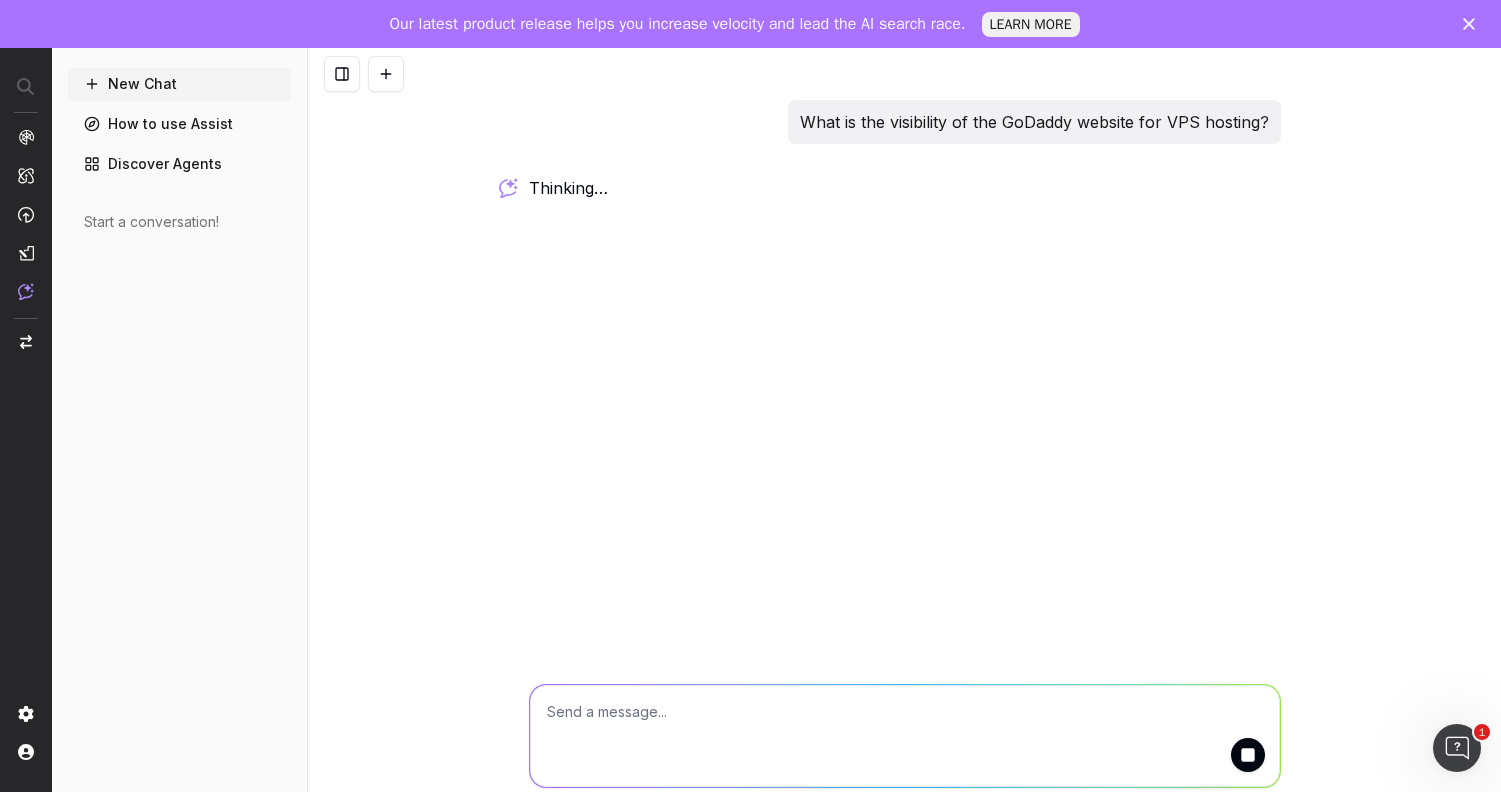 scroll, scrollTop: 0, scrollLeft: 0, axis: both 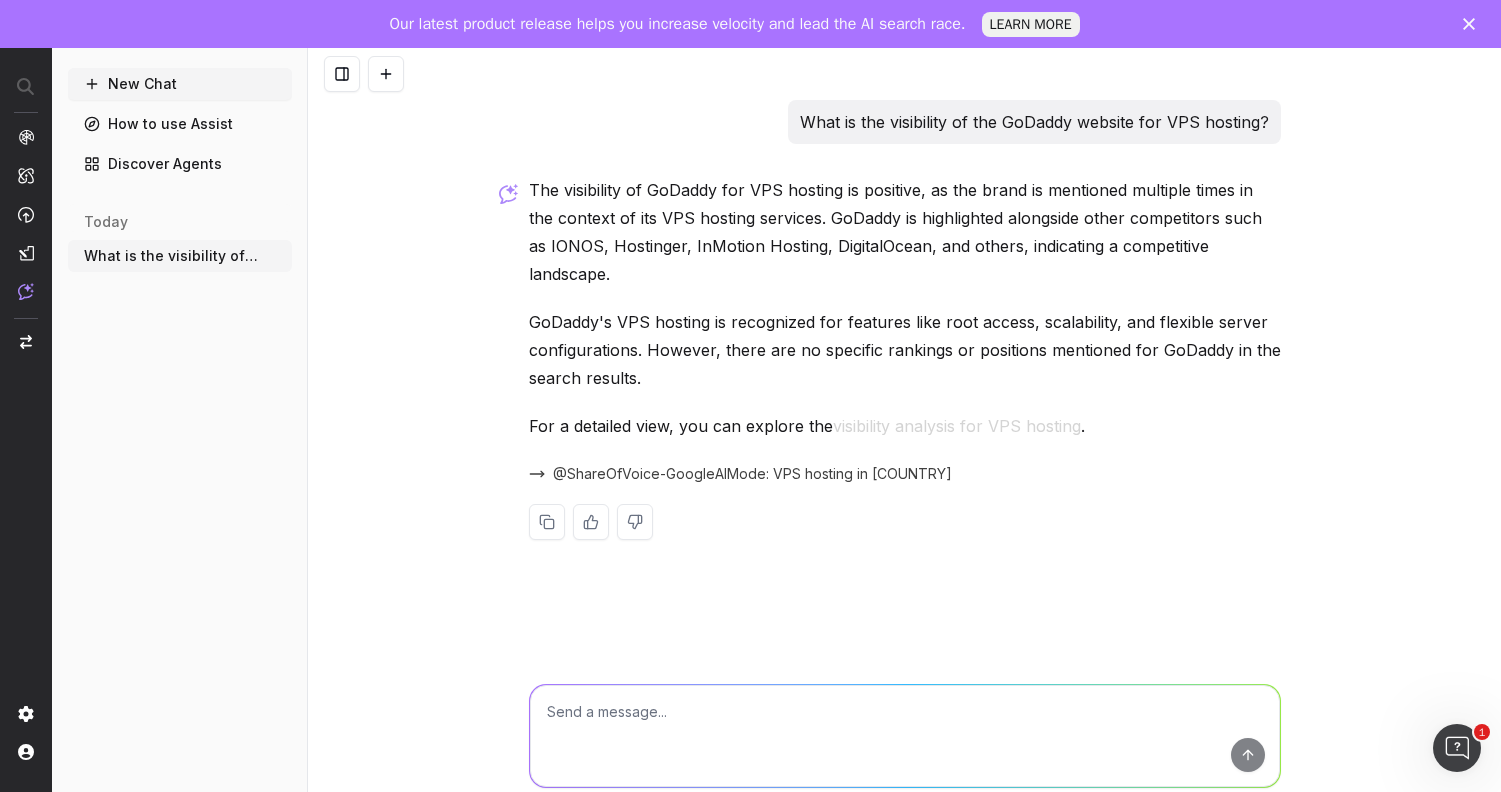 click on "What is the visibility of the GoDaddy website for VPS hosting?" at bounding box center [1034, 122] 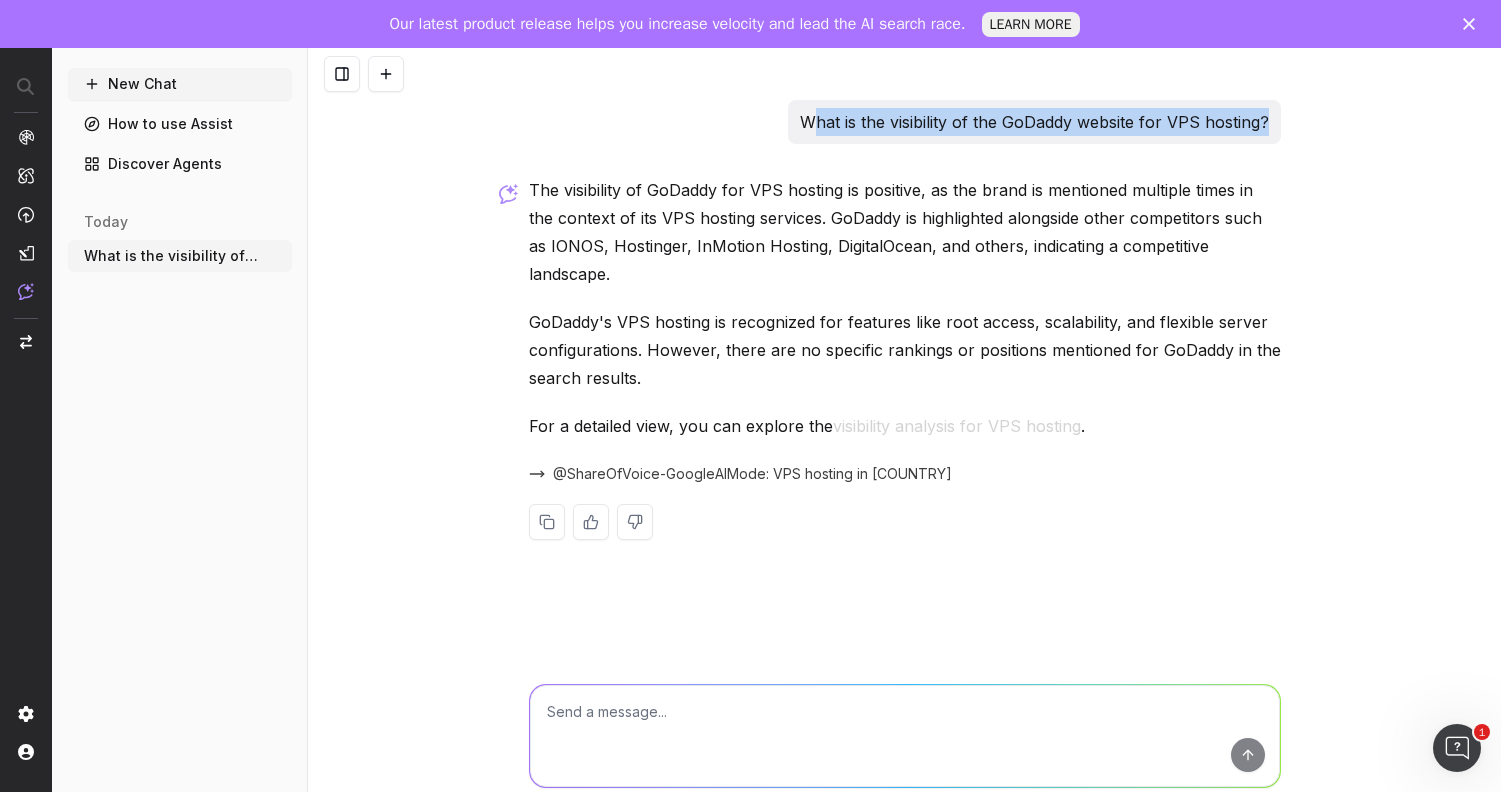 drag, startPoint x: 810, startPoint y: 123, endPoint x: 1282, endPoint y: 116, distance: 472.0519 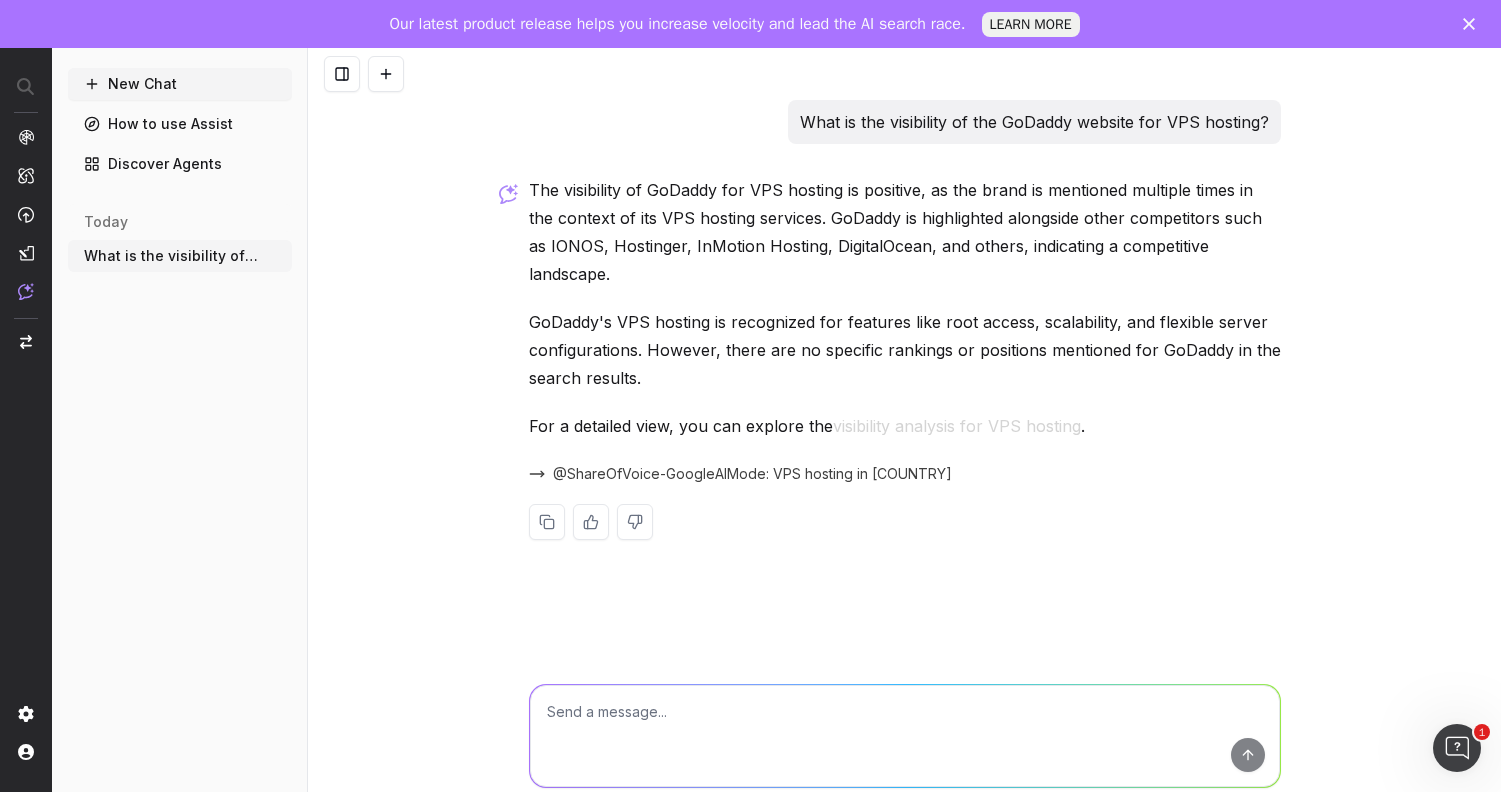 click at bounding box center (905, 736) 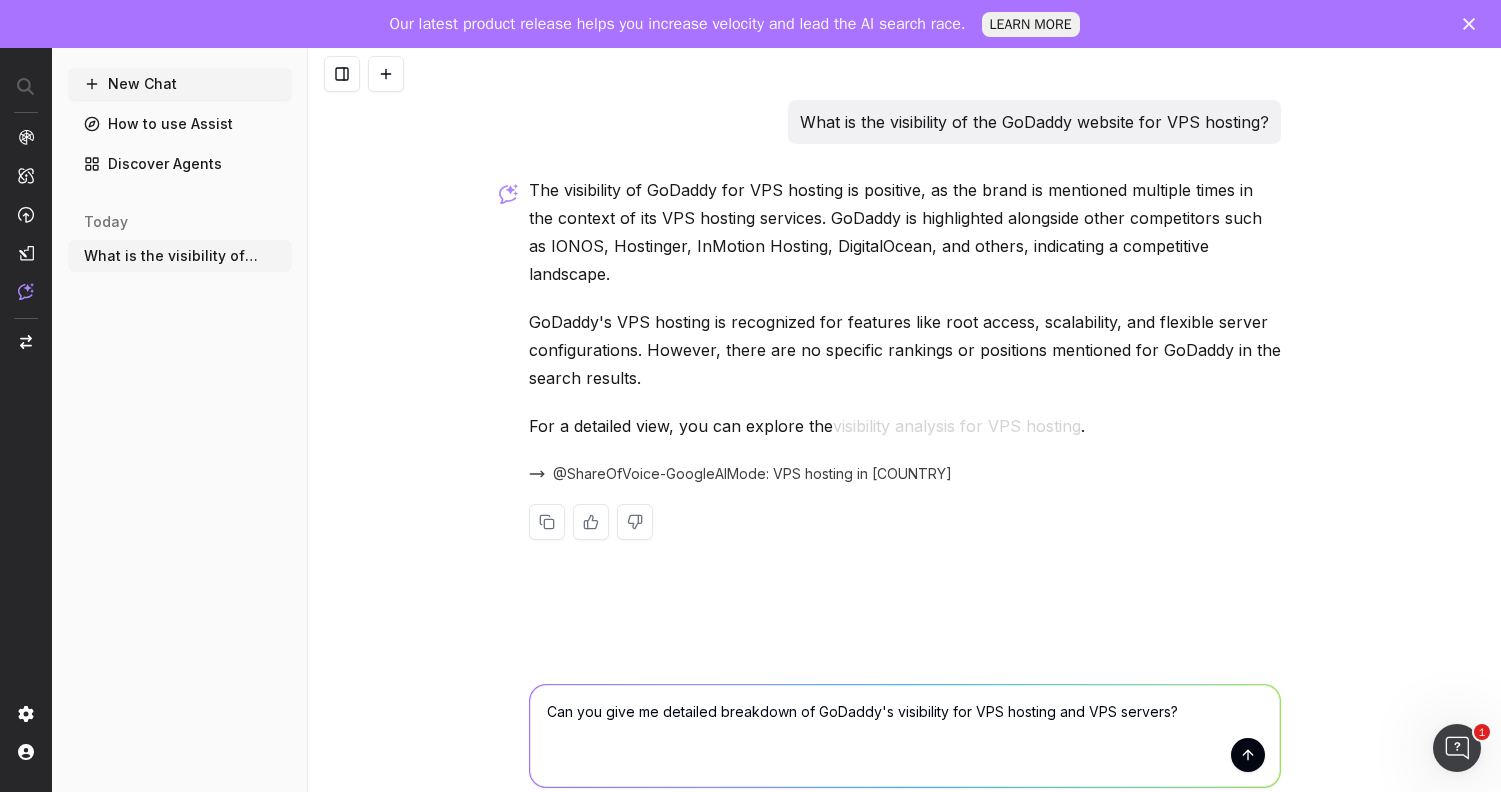 type on "Can you give me detailed breakdown of GoDaddy's visibility for VPS hosting and VPS servers?" 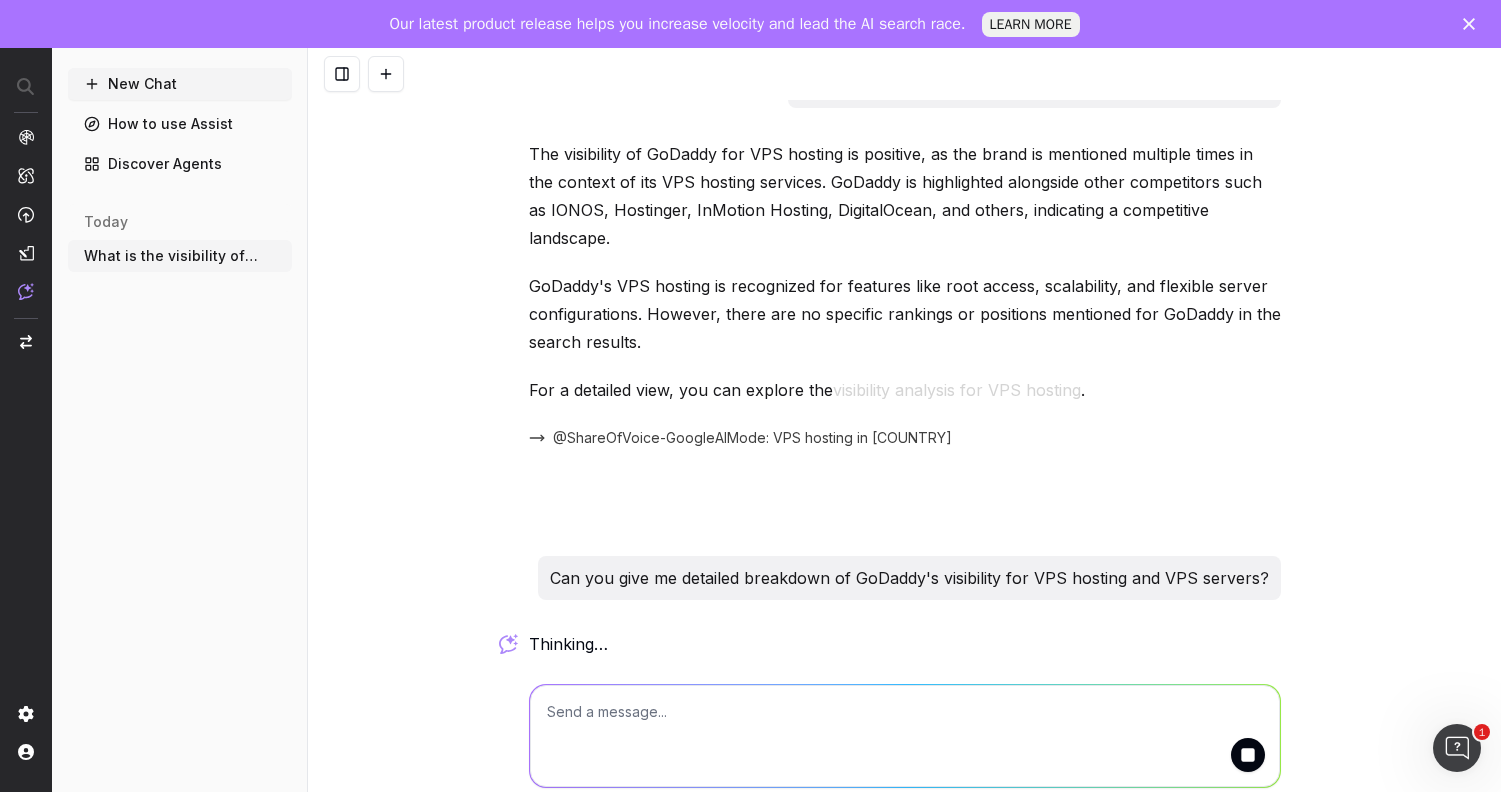 scroll, scrollTop: 16, scrollLeft: 0, axis: vertical 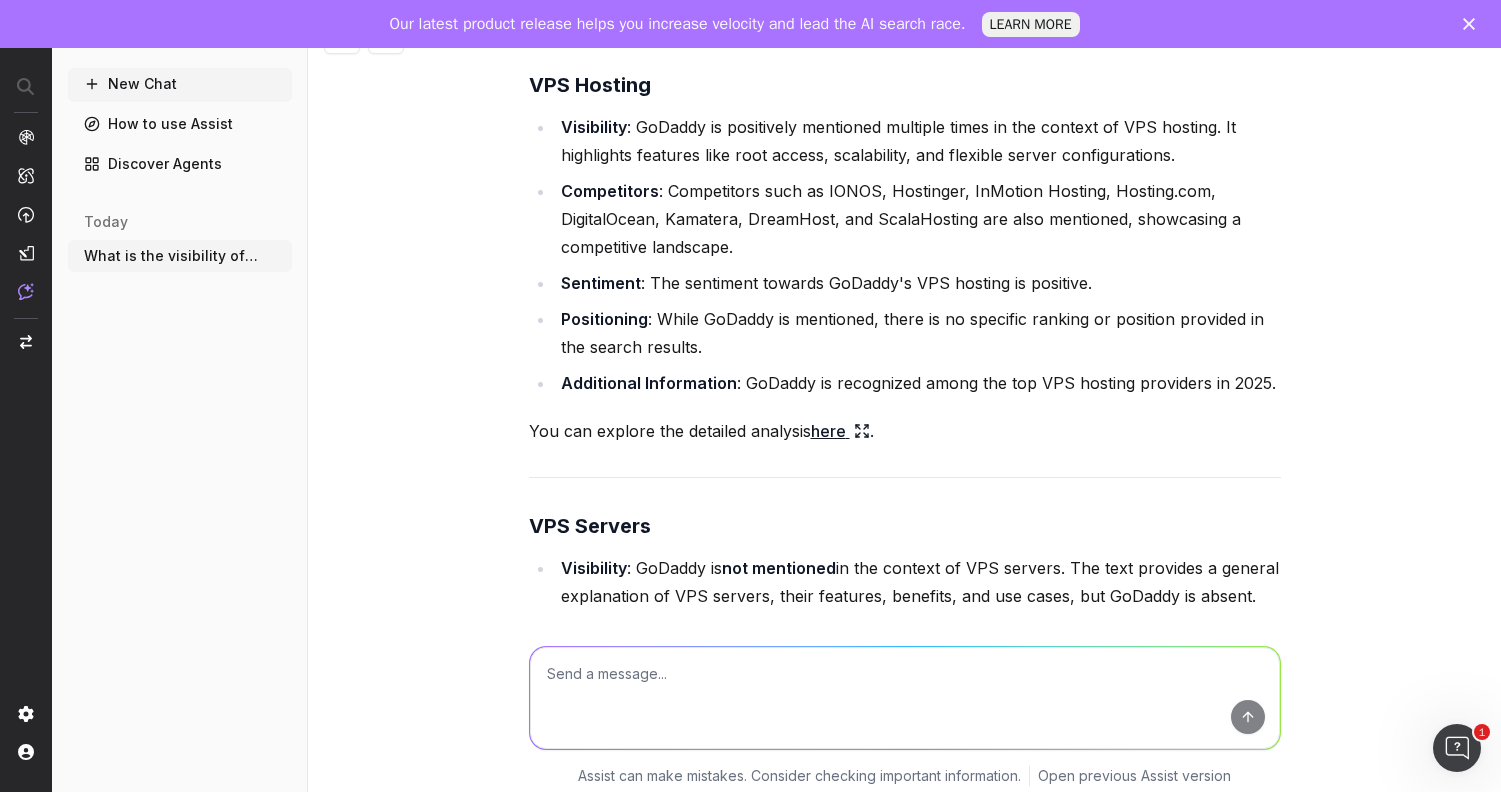 click on "here" at bounding box center [840, 431] 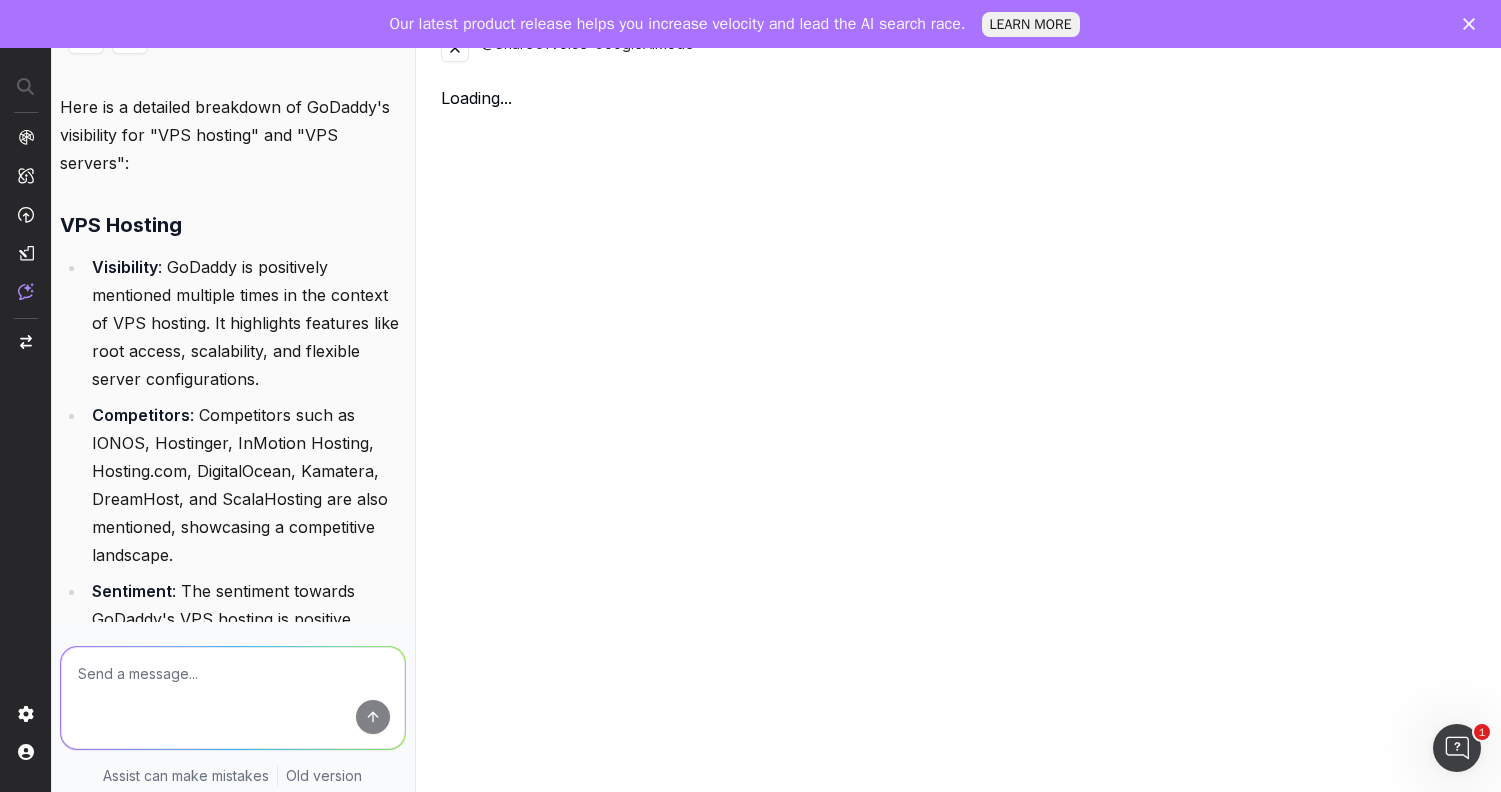 scroll, scrollTop: 853, scrollLeft: 0, axis: vertical 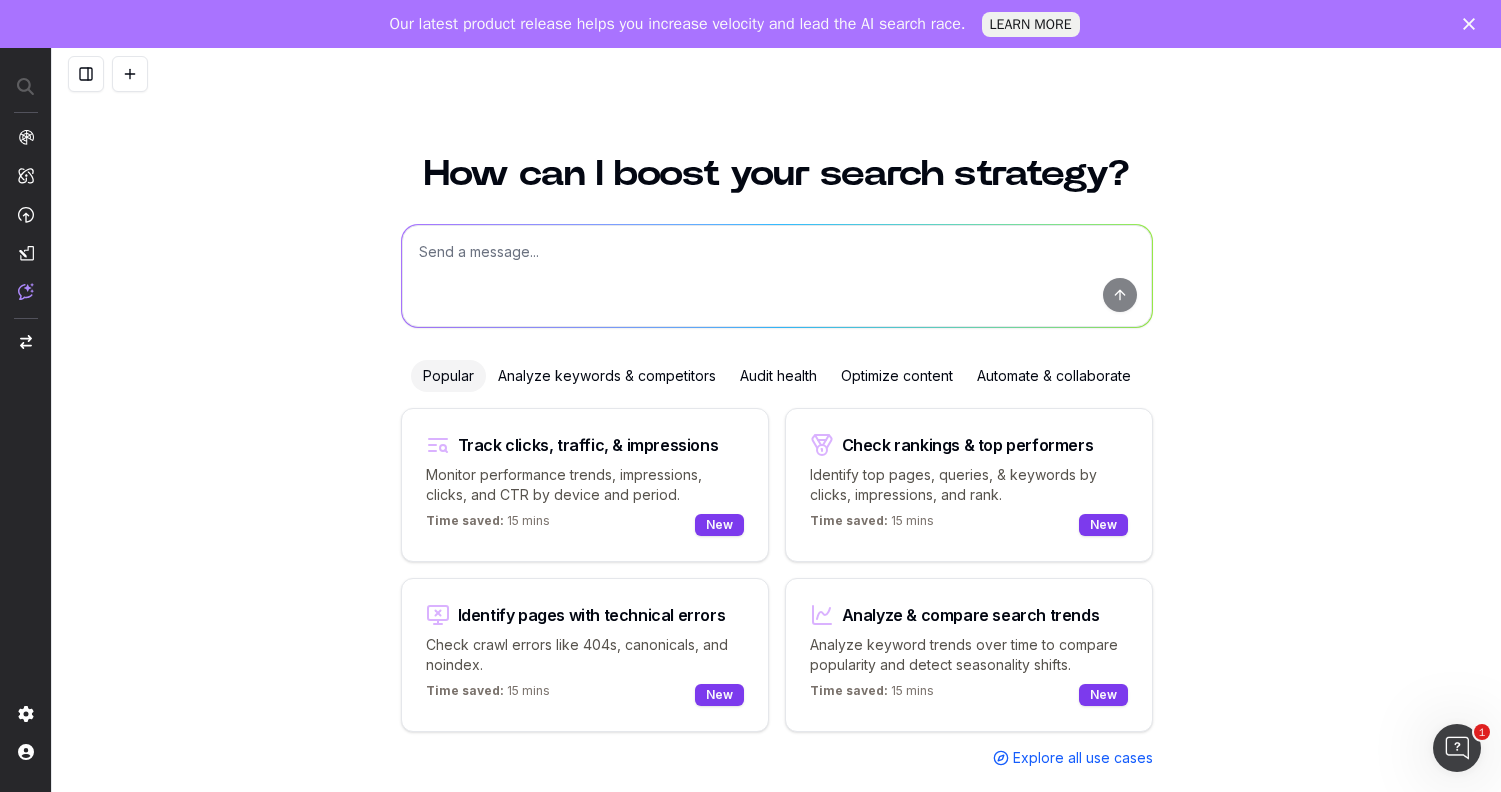 click at bounding box center [777, 276] 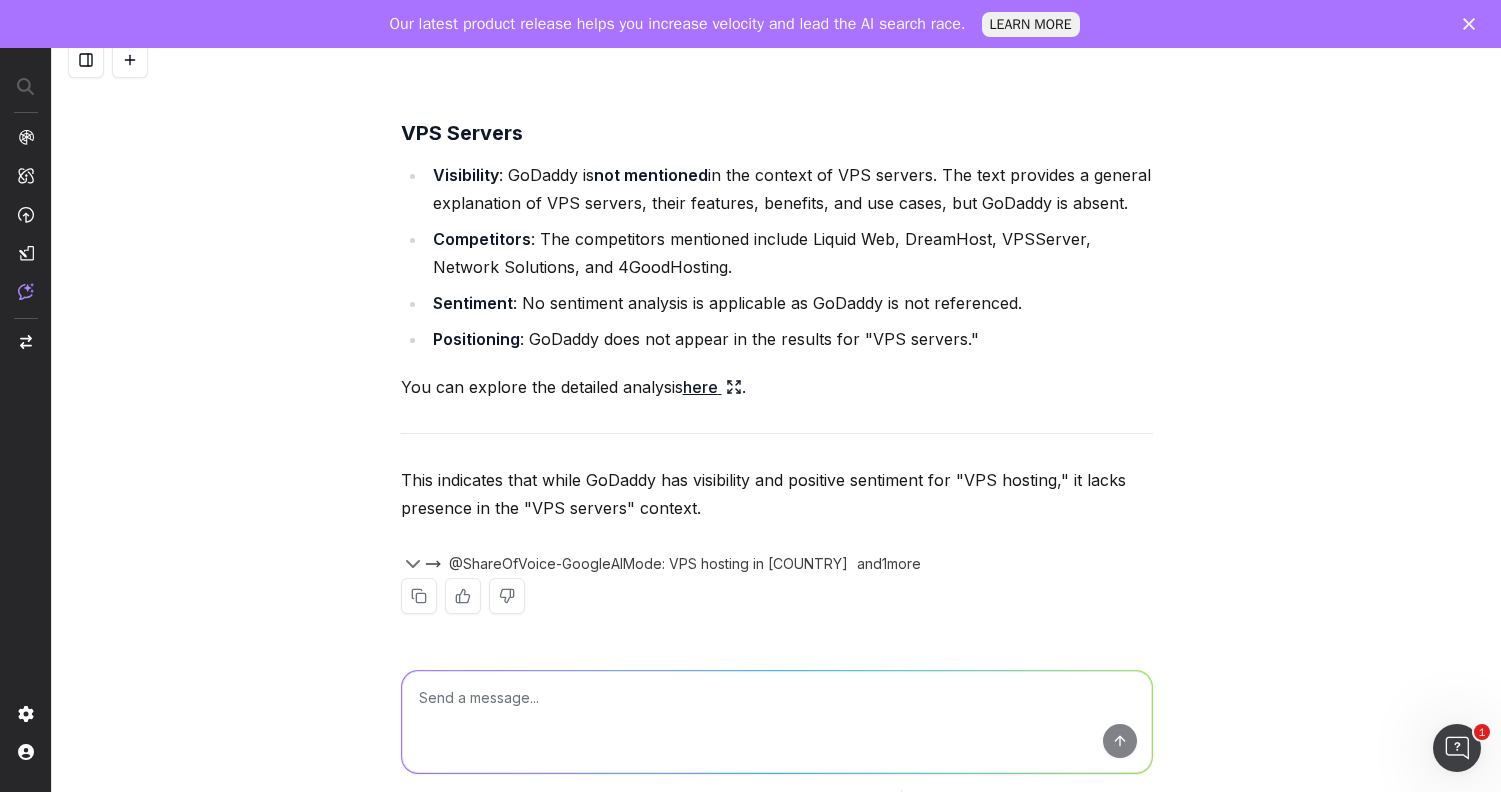 scroll, scrollTop: 0, scrollLeft: 0, axis: both 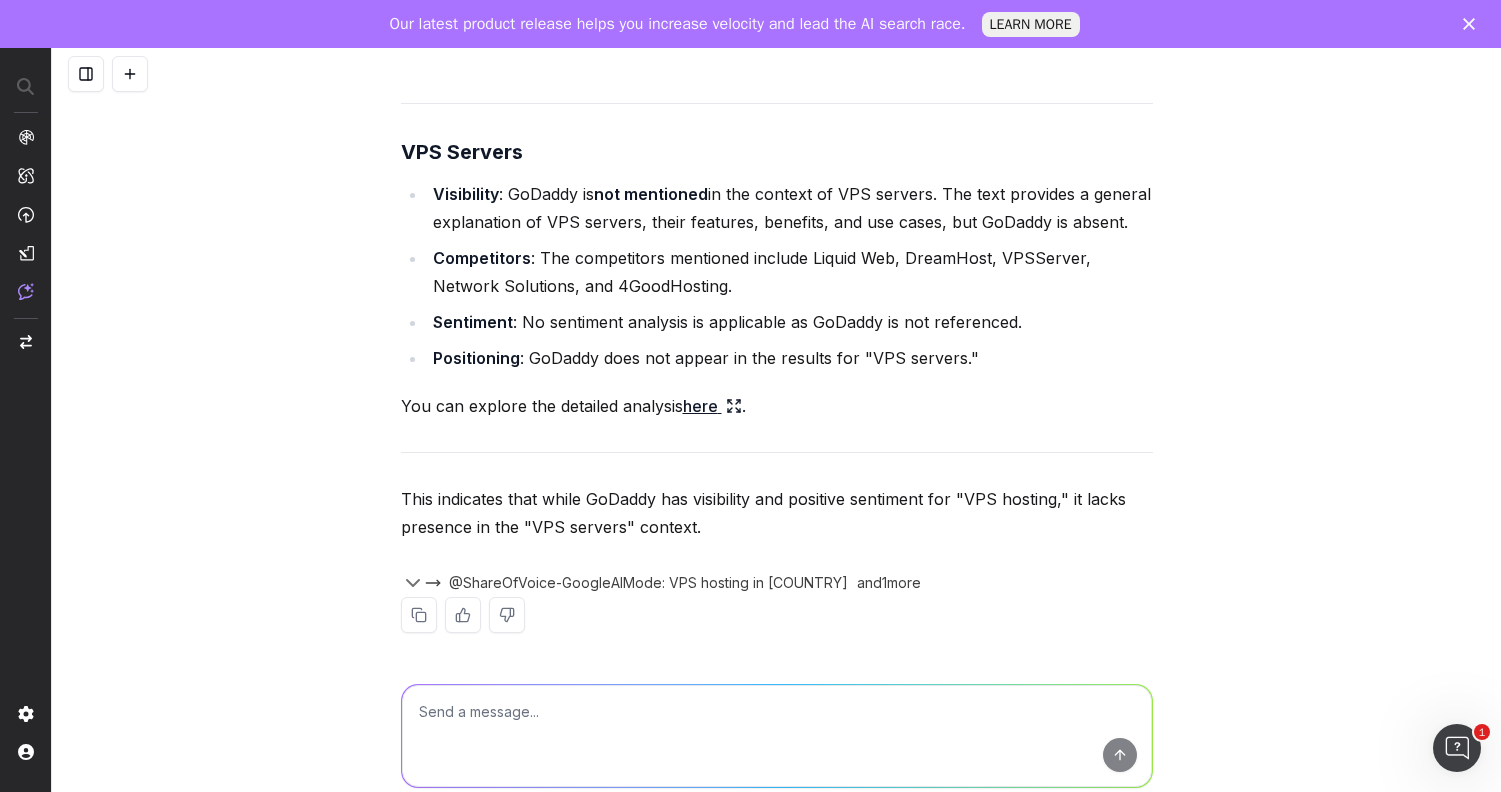 click on "@ShareOfVoice-GoogleAIMode: VPS hosting in [COUNTRY]" at bounding box center (648, 583) 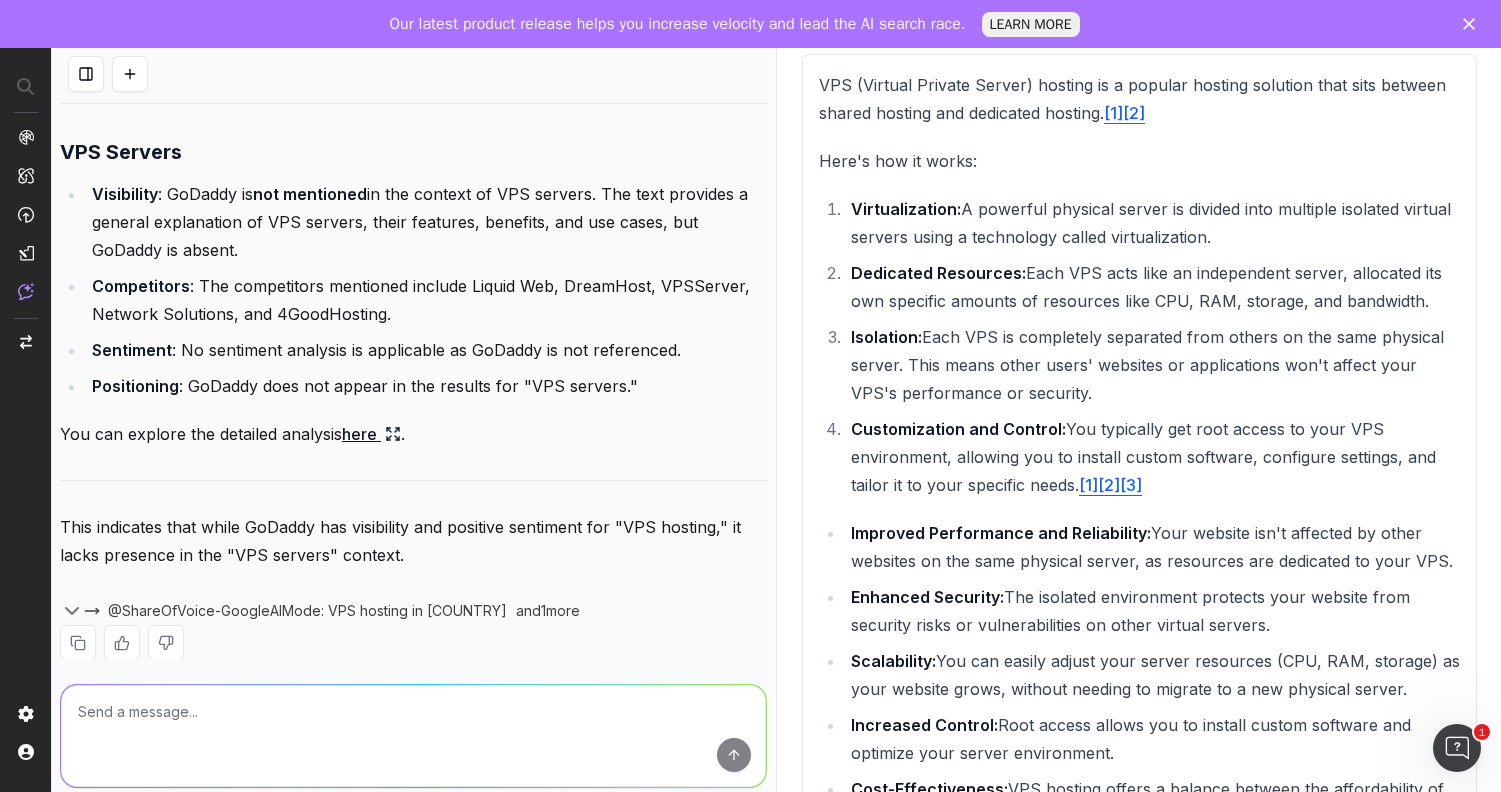 scroll, scrollTop: 849, scrollLeft: 0, axis: vertical 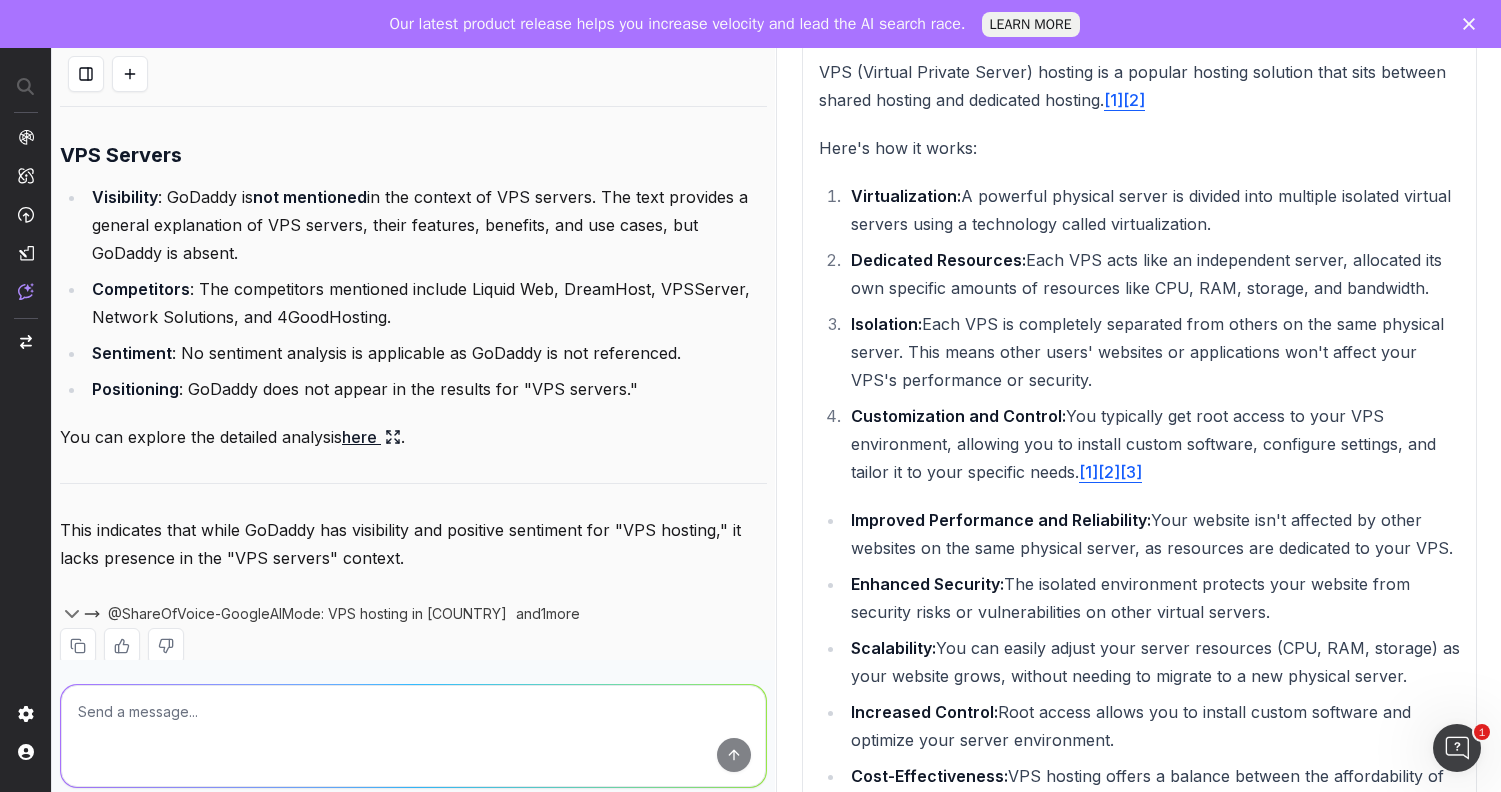 click on "and  1  more" at bounding box center [555, 614] 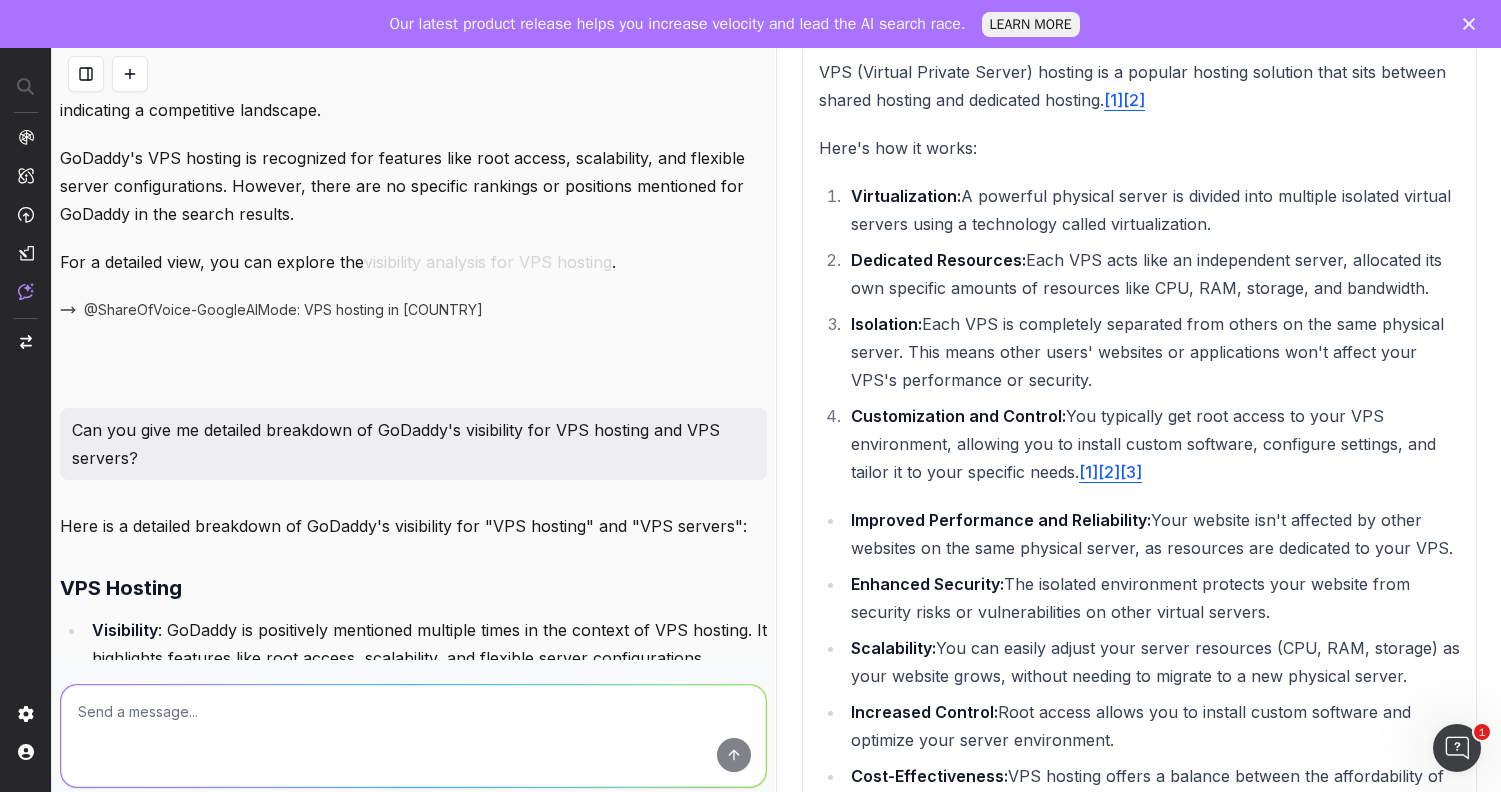 scroll, scrollTop: 0, scrollLeft: 0, axis: both 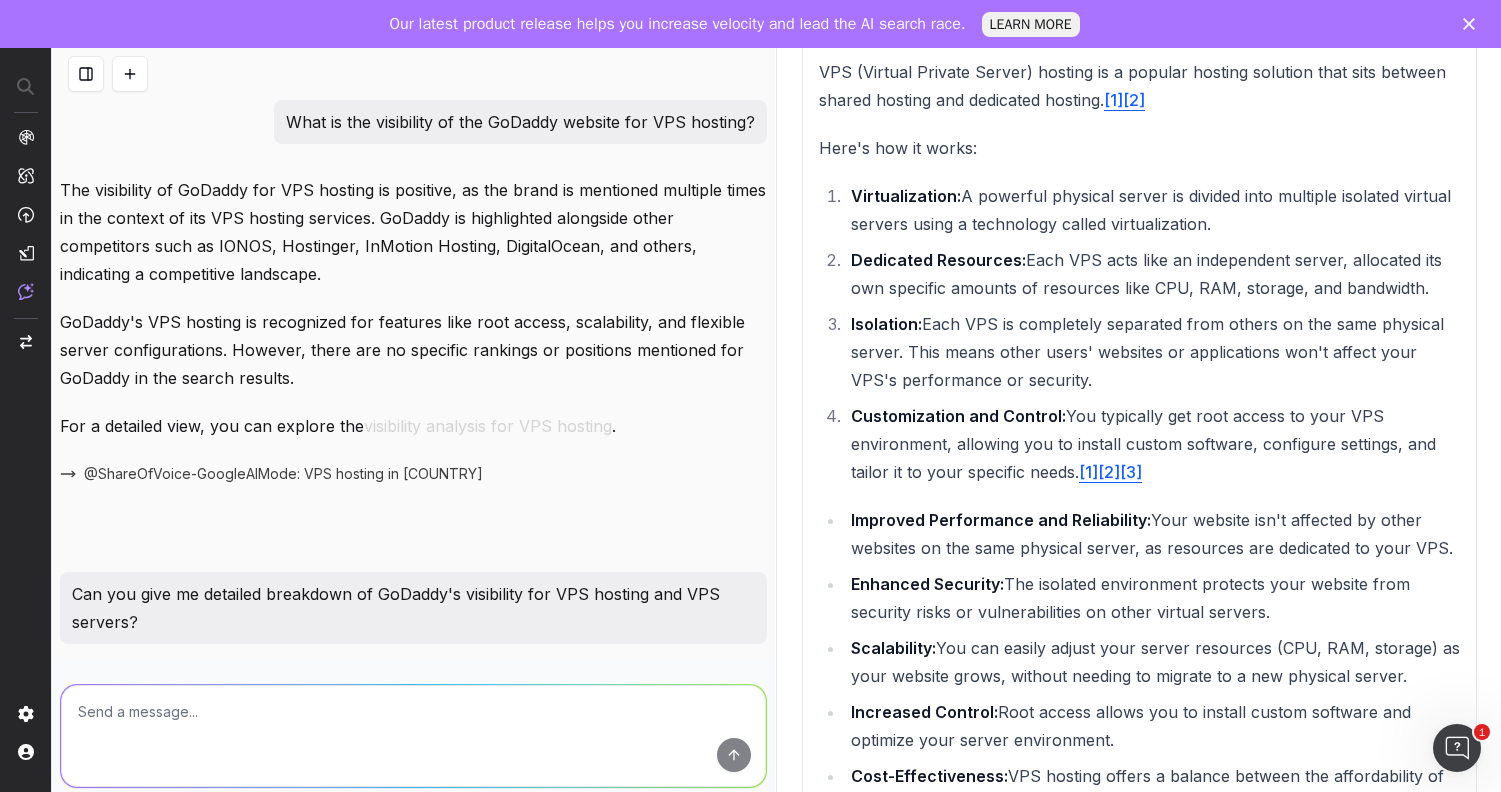 click 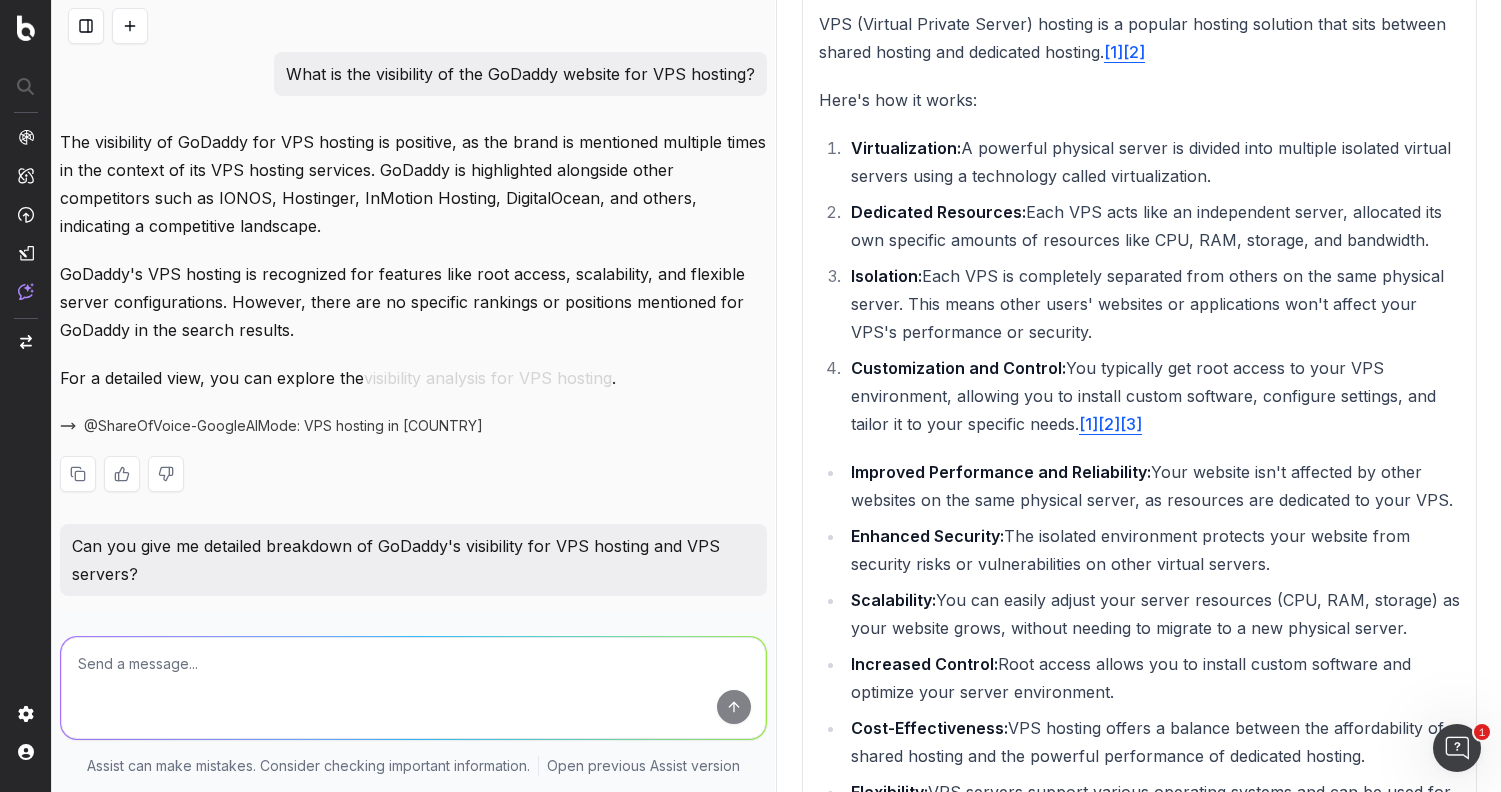 click on "GoDaddy's VPS hosting is recognized for features like root access, scalability, and flexible server configurations. However, there are no specific rankings or positions mentioned for GoDaddy in the search results." at bounding box center (413, 302) 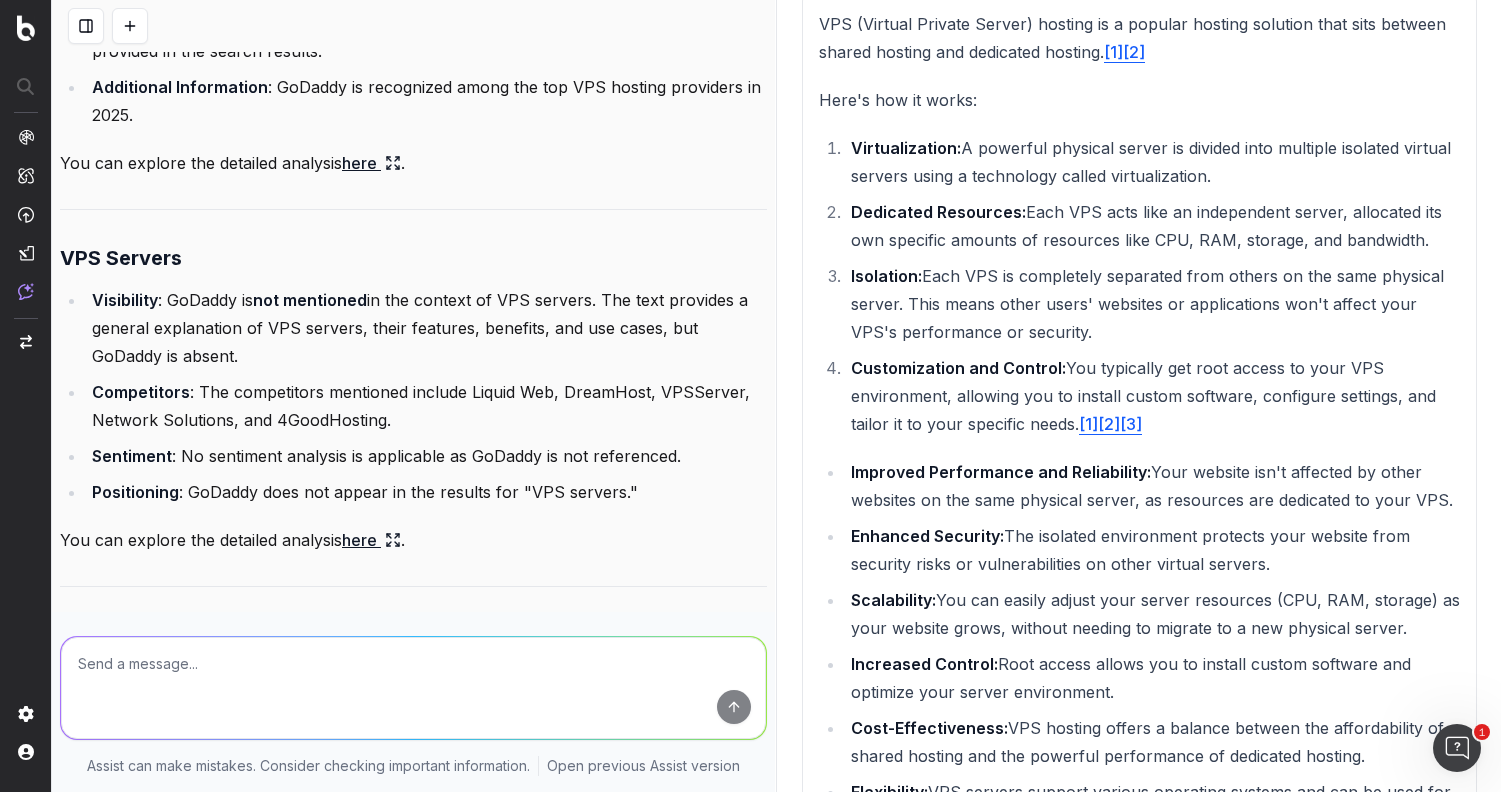scroll, scrollTop: 927, scrollLeft: 0, axis: vertical 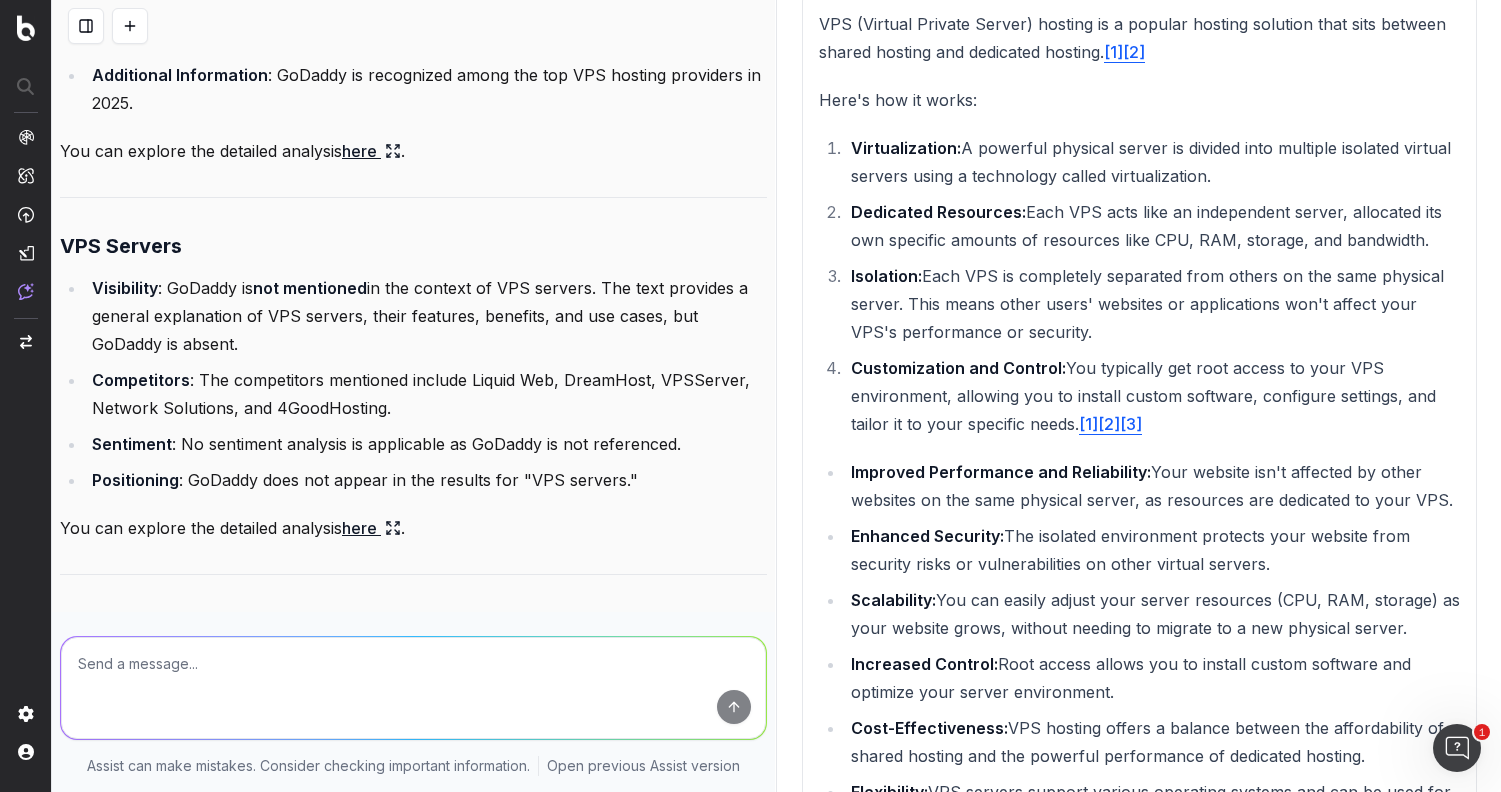click on "Customization and Control:  You typically get root access to your VPS environment, allowing you to install custom software, configure settings, and tailor it to your specific needs. [1] [2] [3]" at bounding box center [1152, 396] 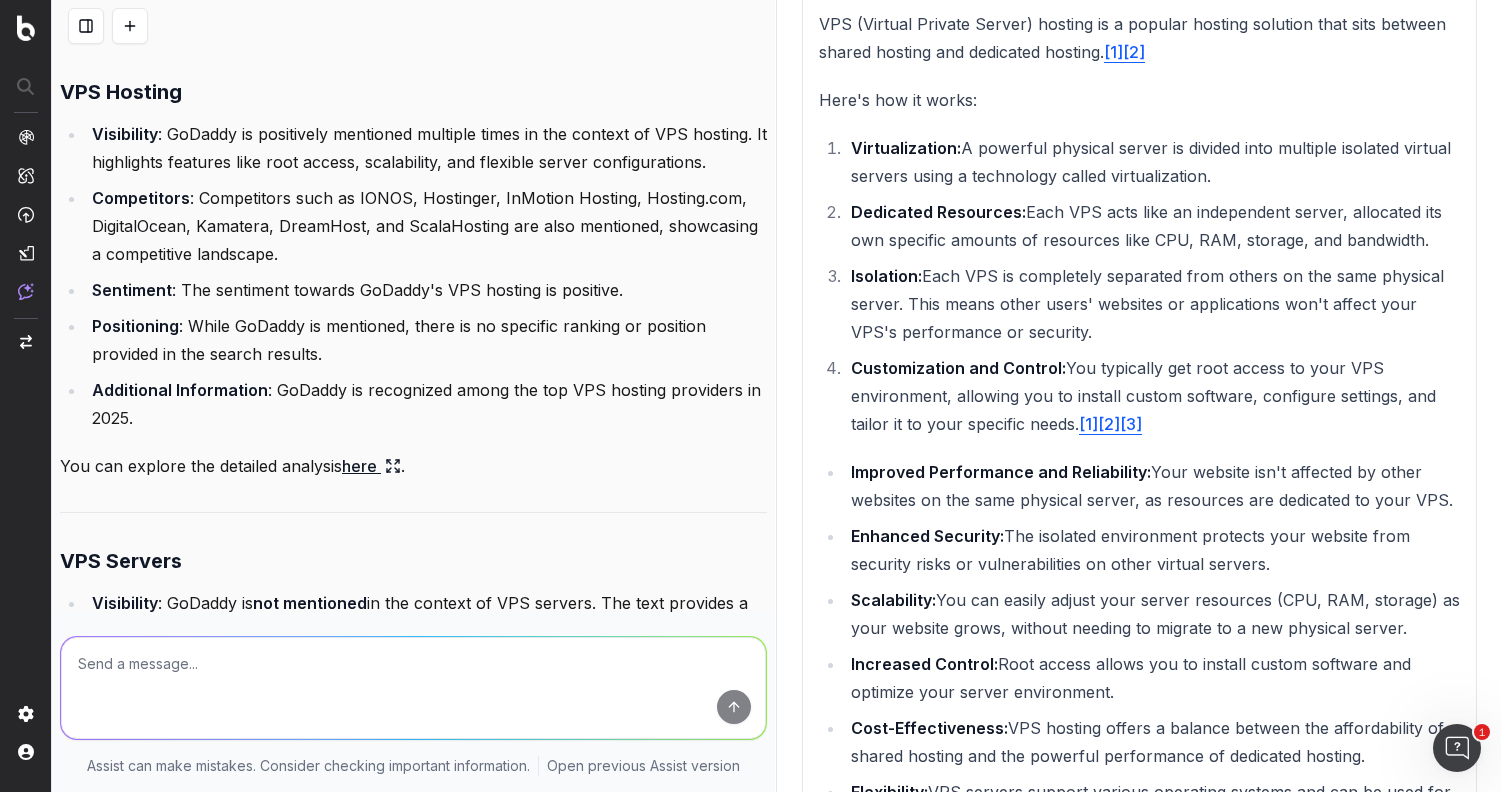 scroll, scrollTop: 0, scrollLeft: 0, axis: both 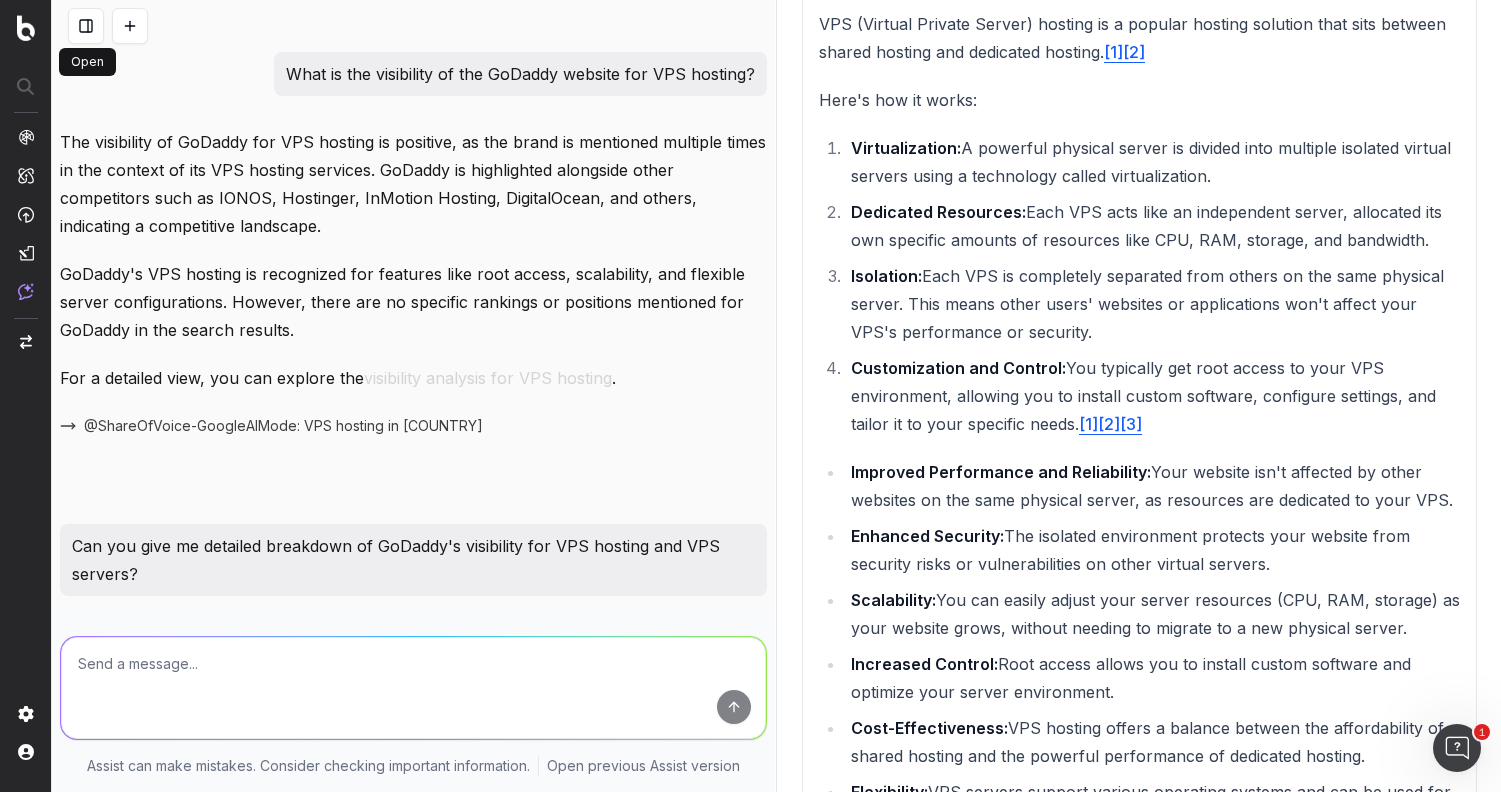 click at bounding box center [86, 26] 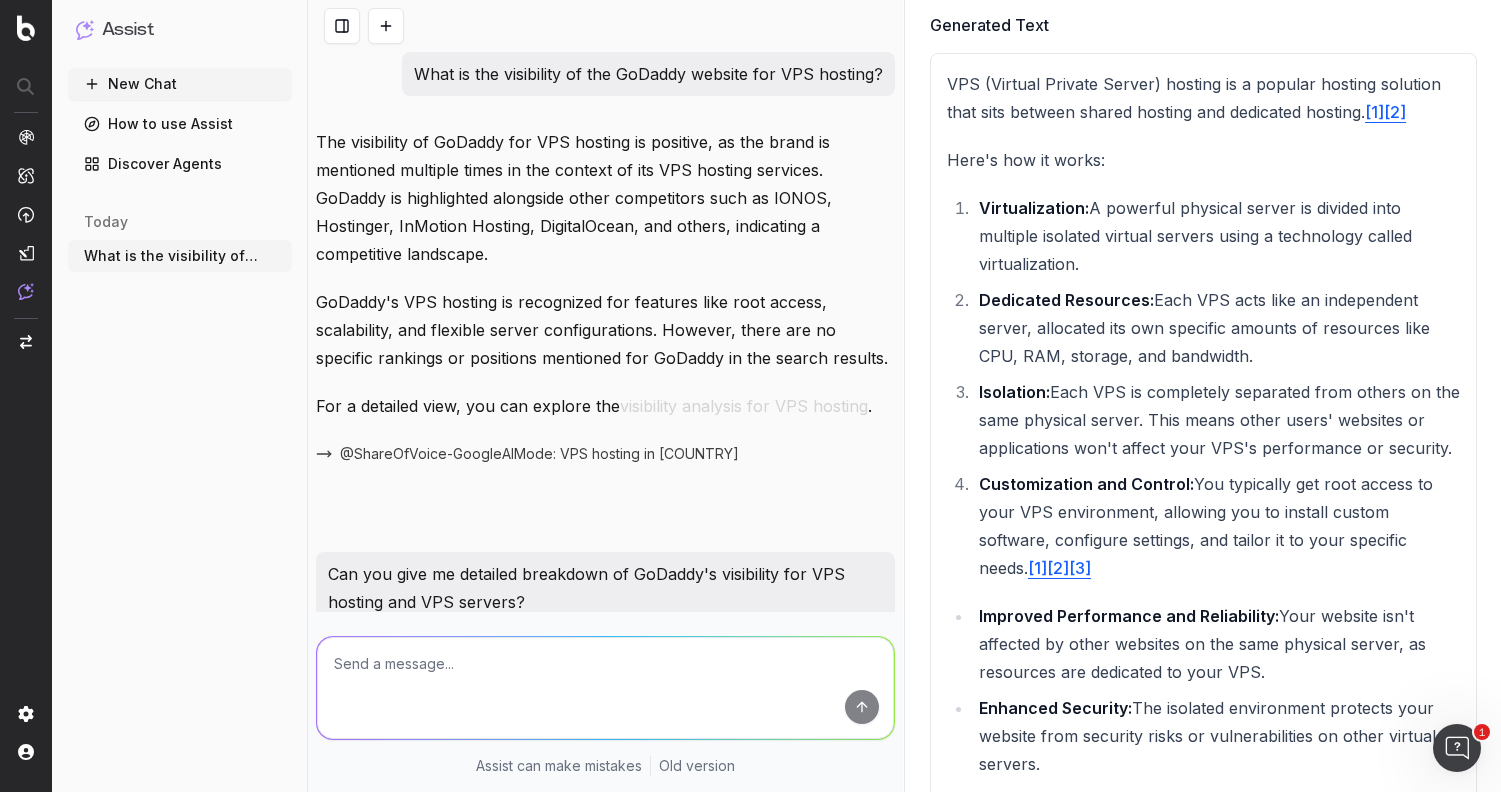 scroll, scrollTop: 909, scrollLeft: 0, axis: vertical 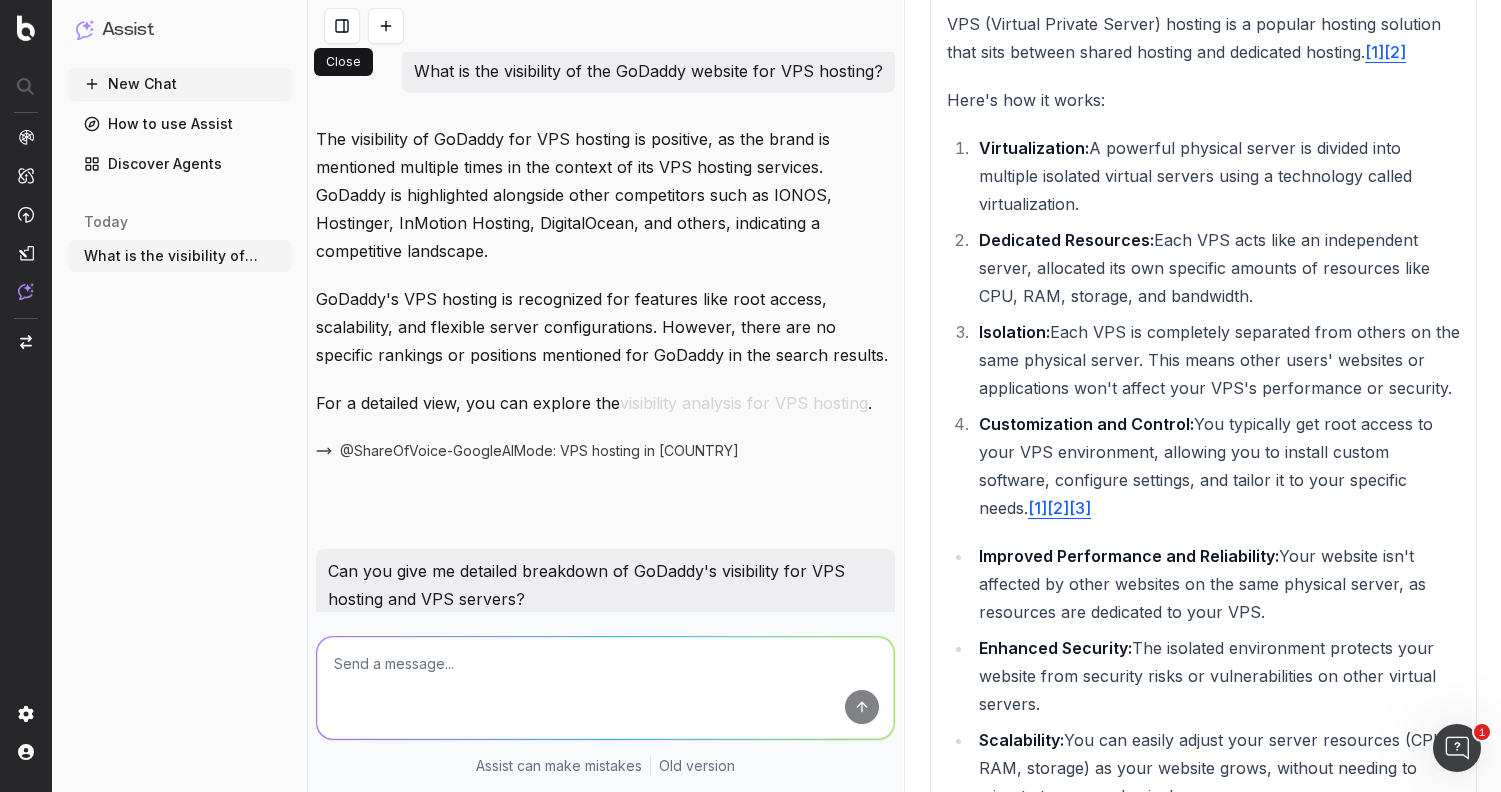 type 